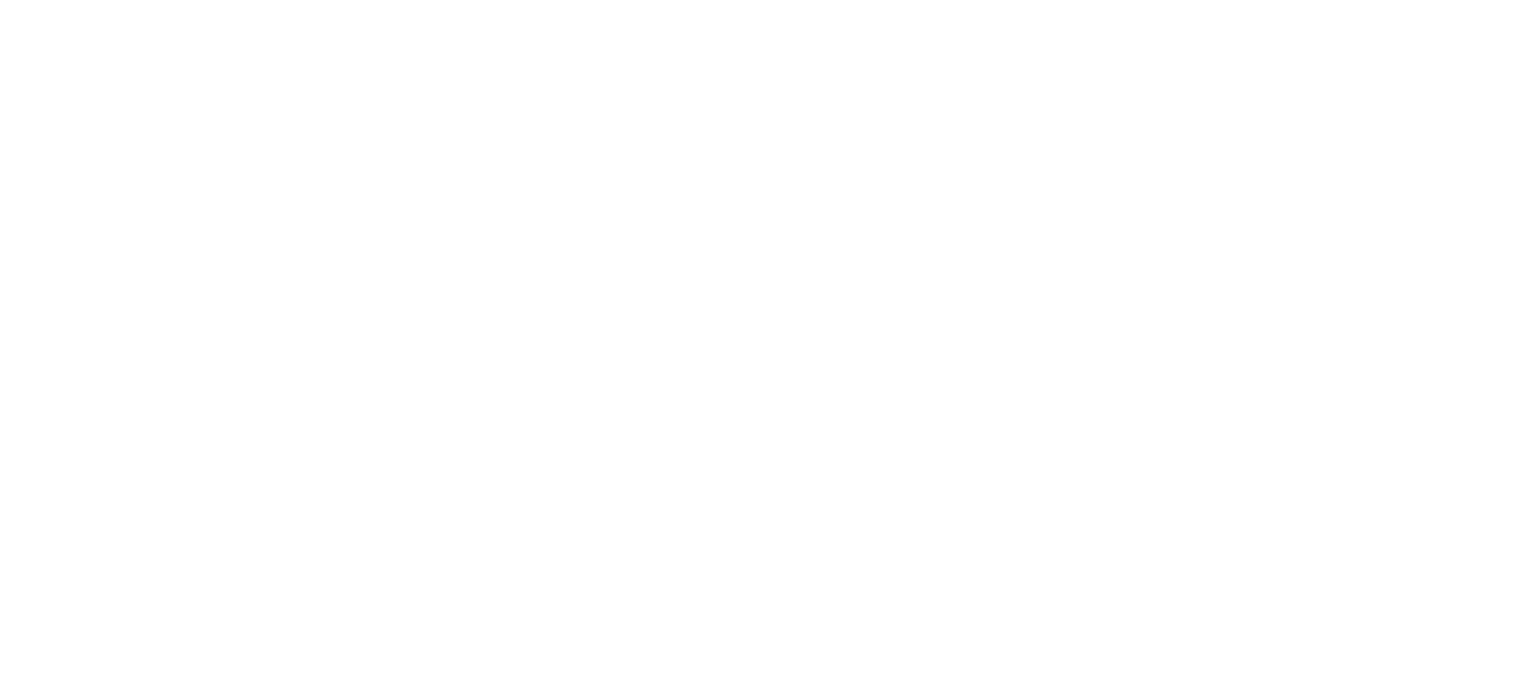 scroll, scrollTop: 0, scrollLeft: 0, axis: both 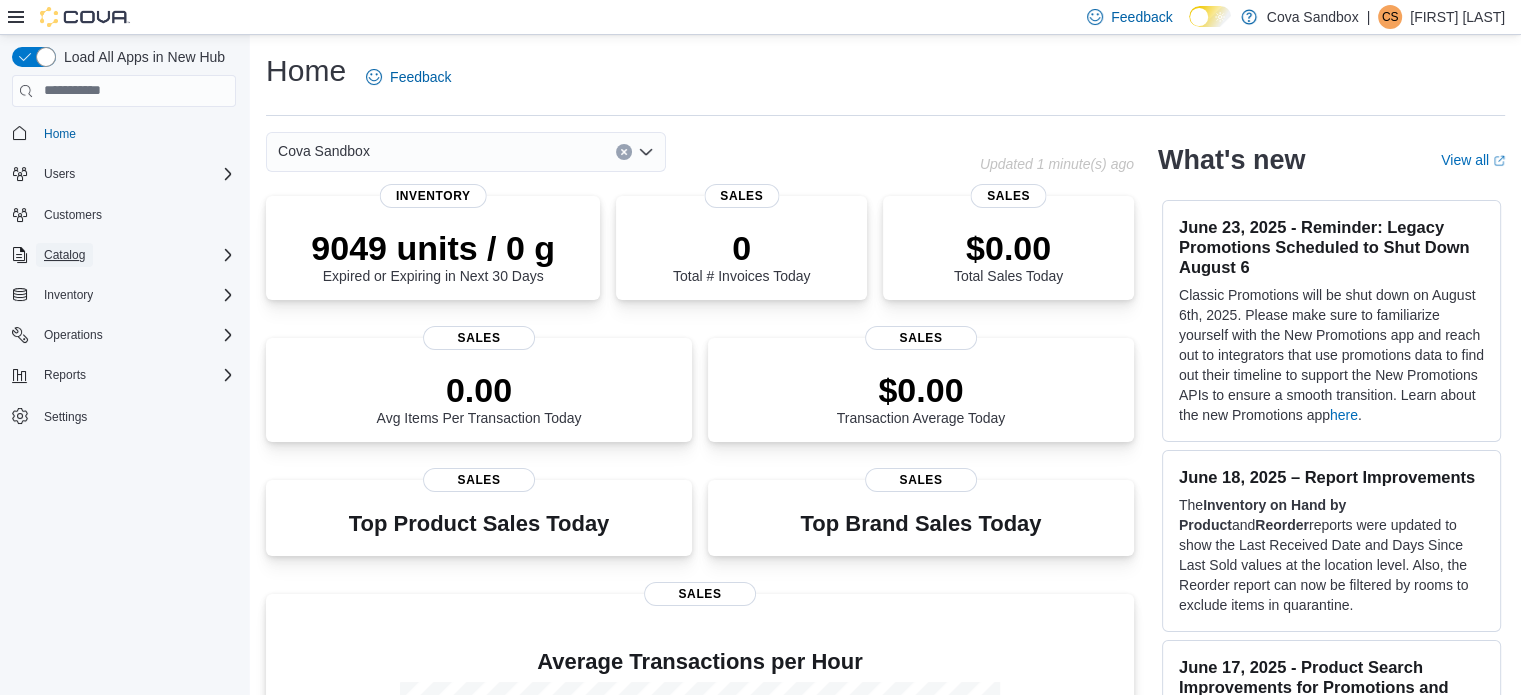 click on "Catalog" at bounding box center (64, 255) 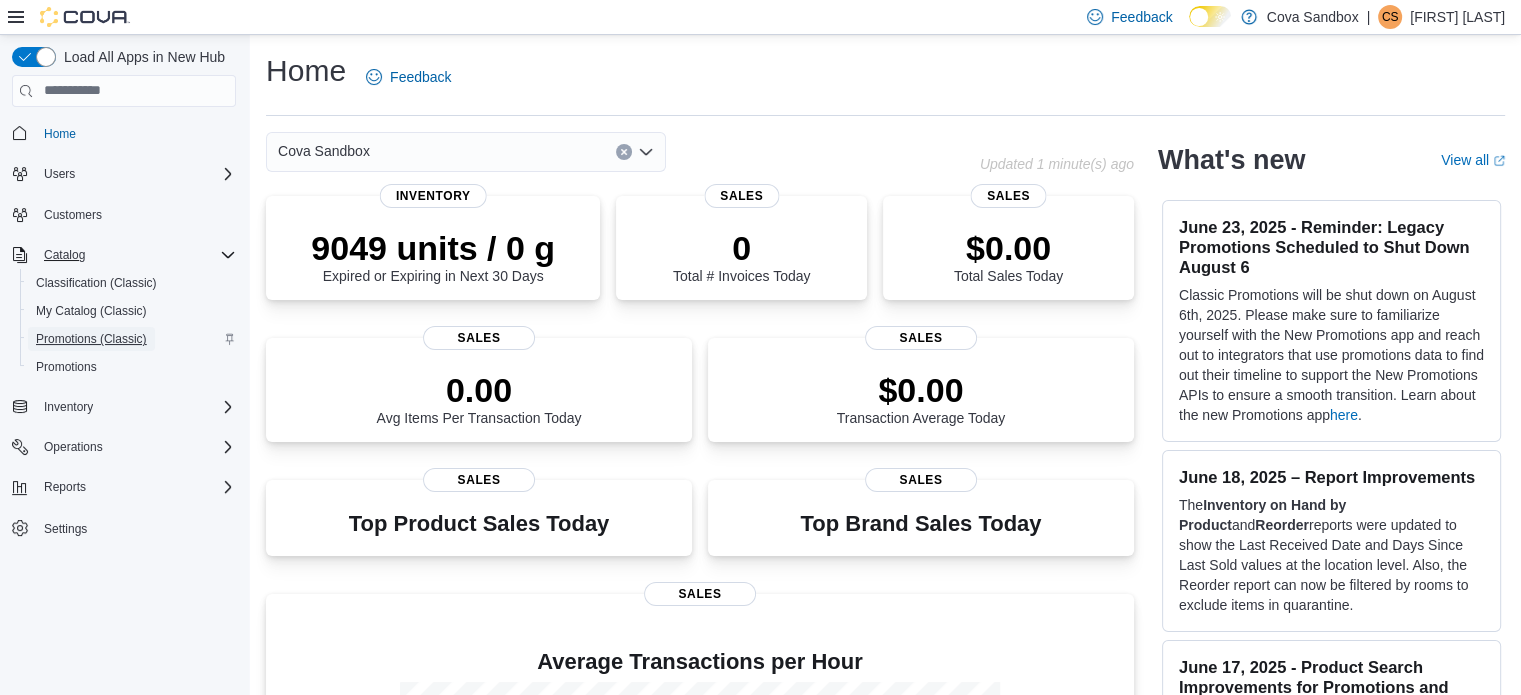 click on "Promotions (Classic)" at bounding box center [91, 339] 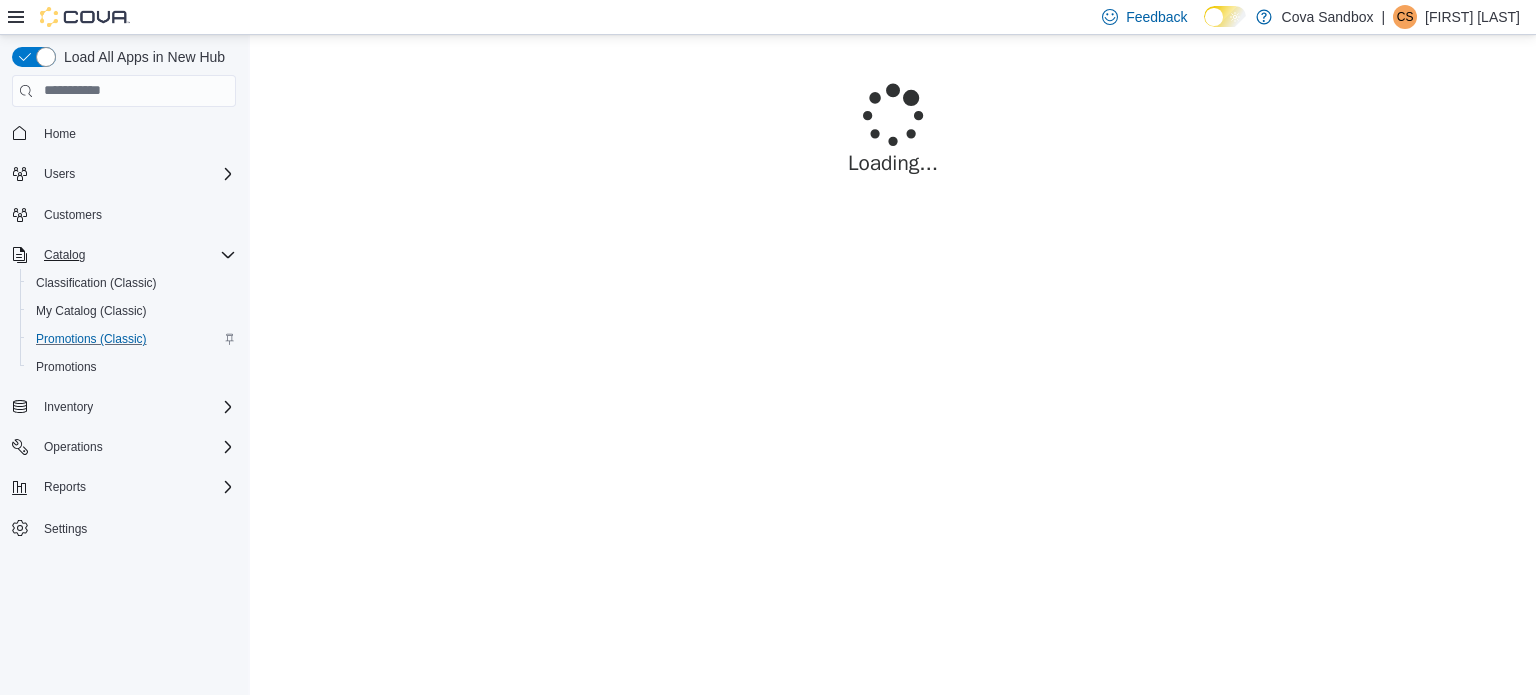 scroll, scrollTop: 0, scrollLeft: 0, axis: both 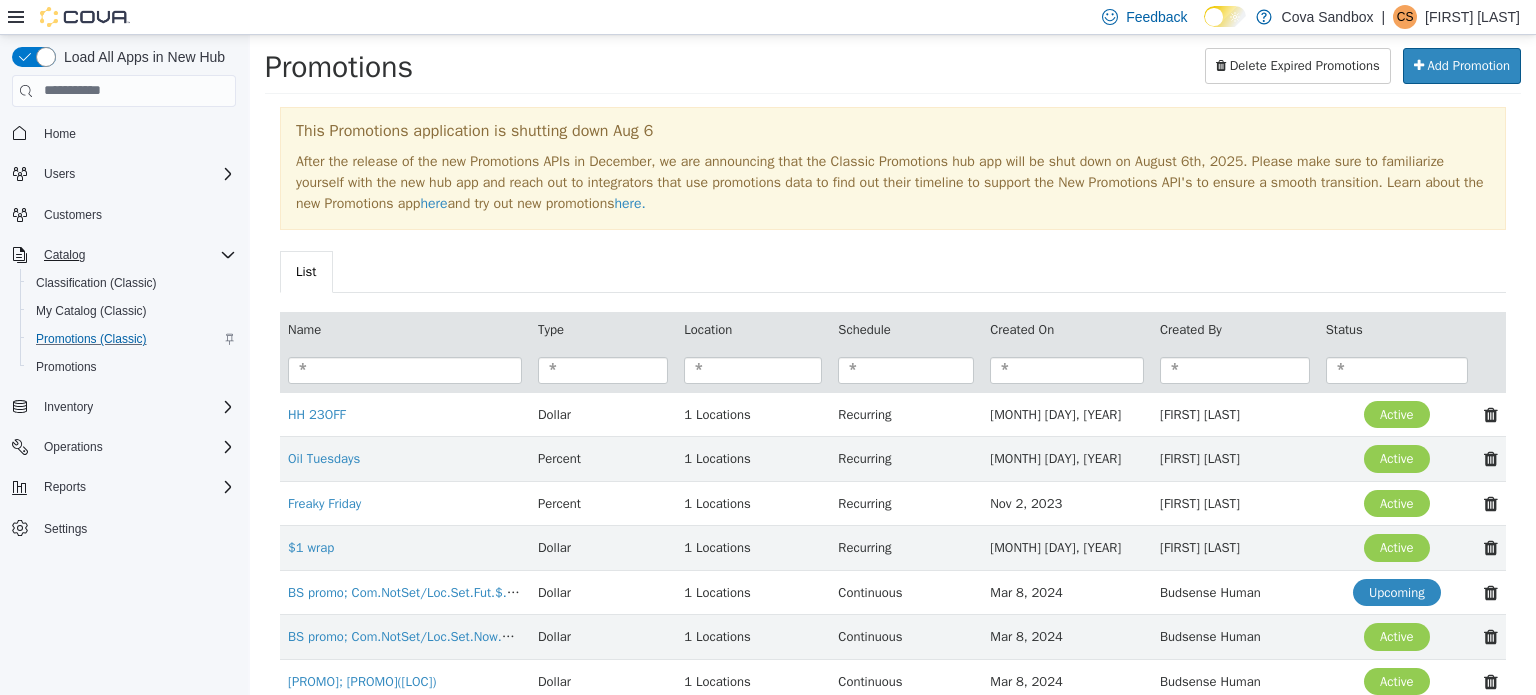 click on "Promotions" at bounding box center [460, 65] 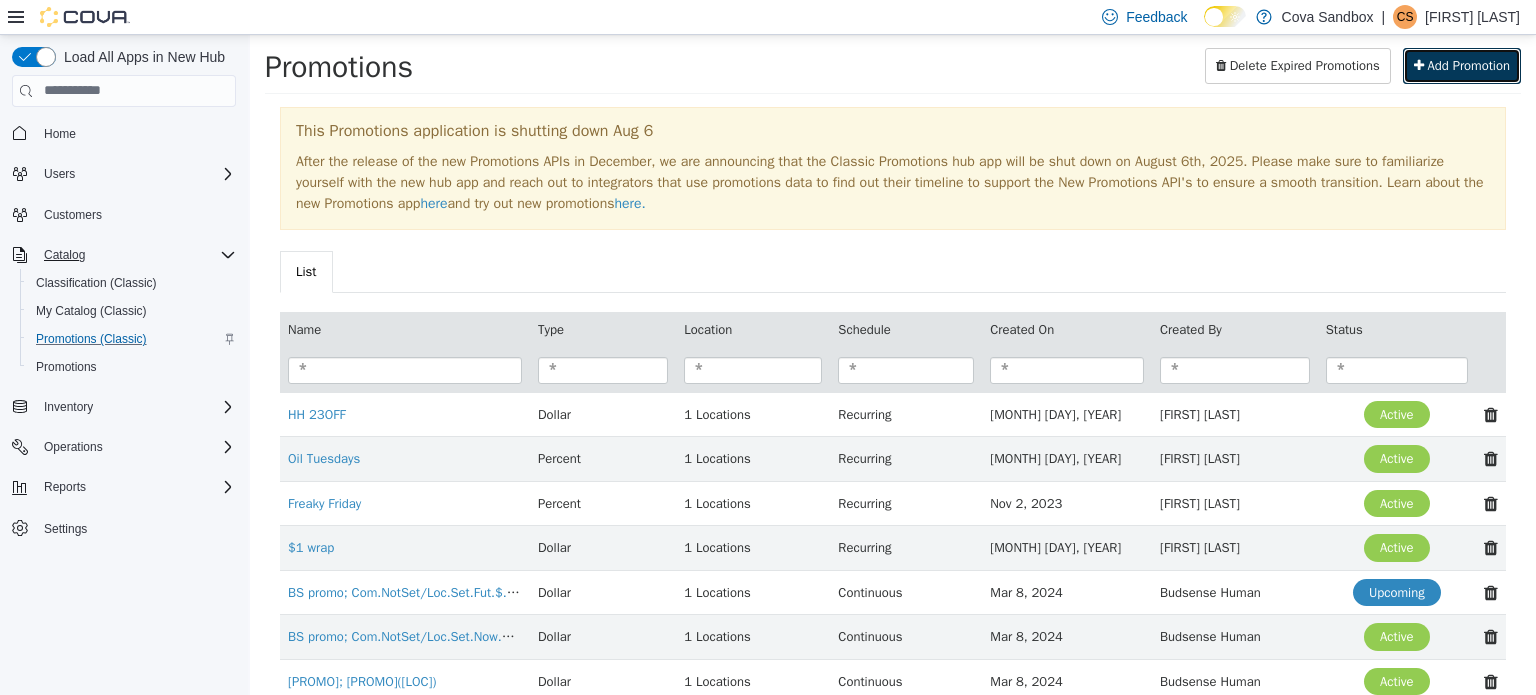 click on "Add Promotion" at bounding box center (1468, 64) 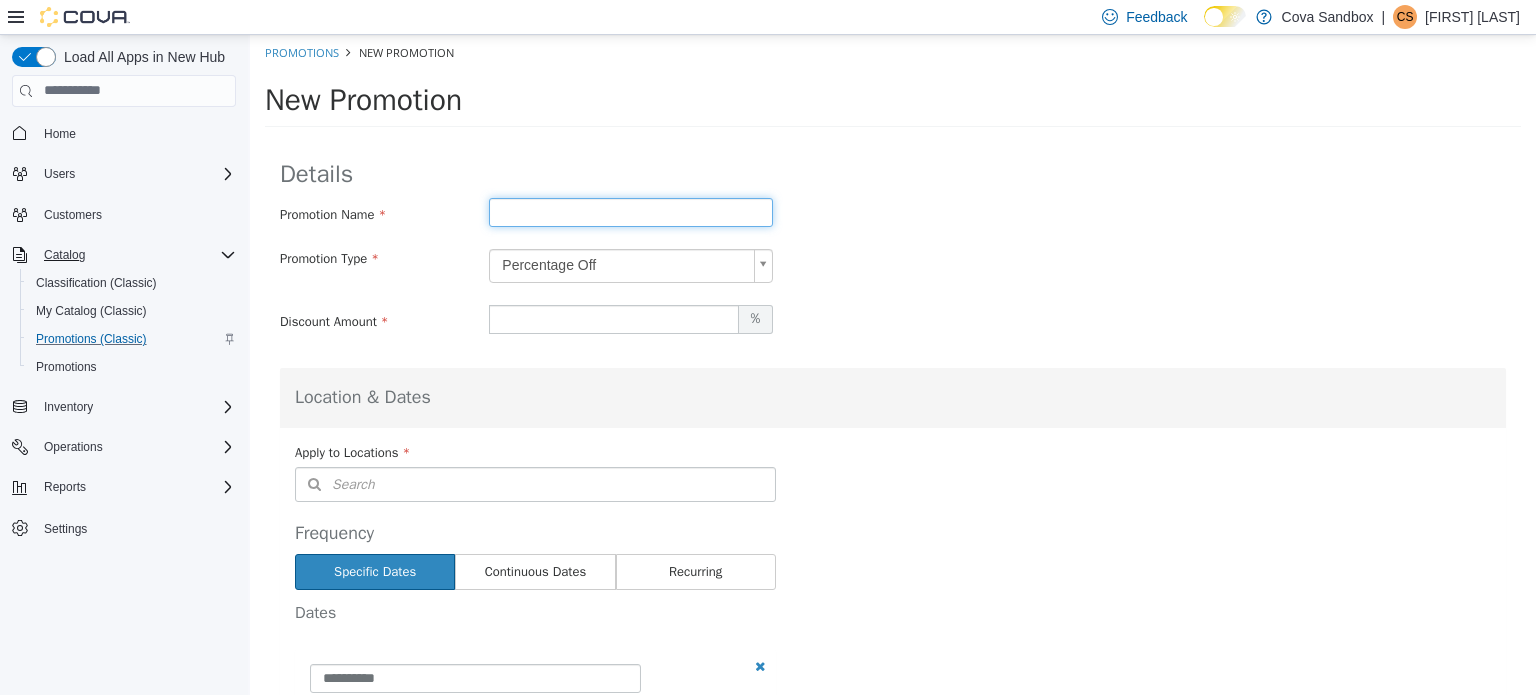 click at bounding box center [631, 211] 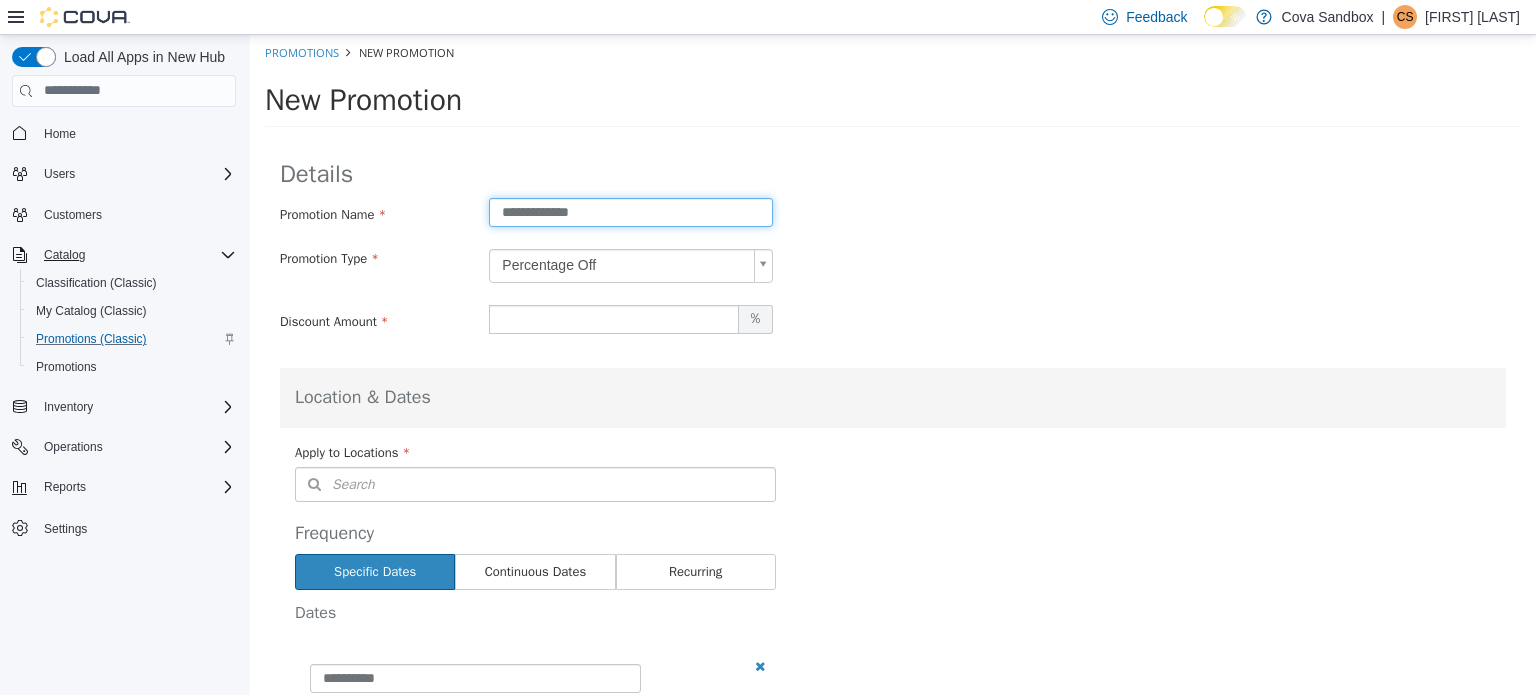 type on "**********" 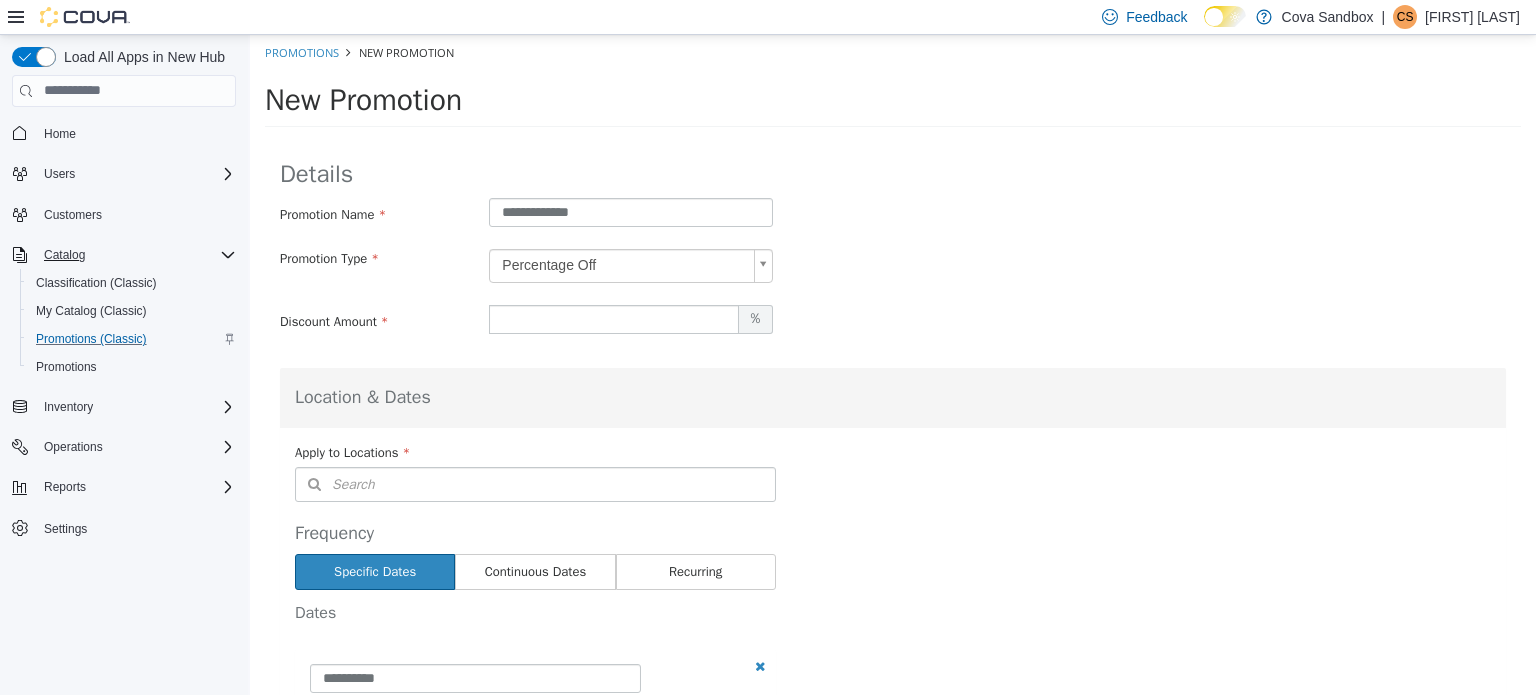 scroll, scrollTop: 0, scrollLeft: 5, axis: horizontal 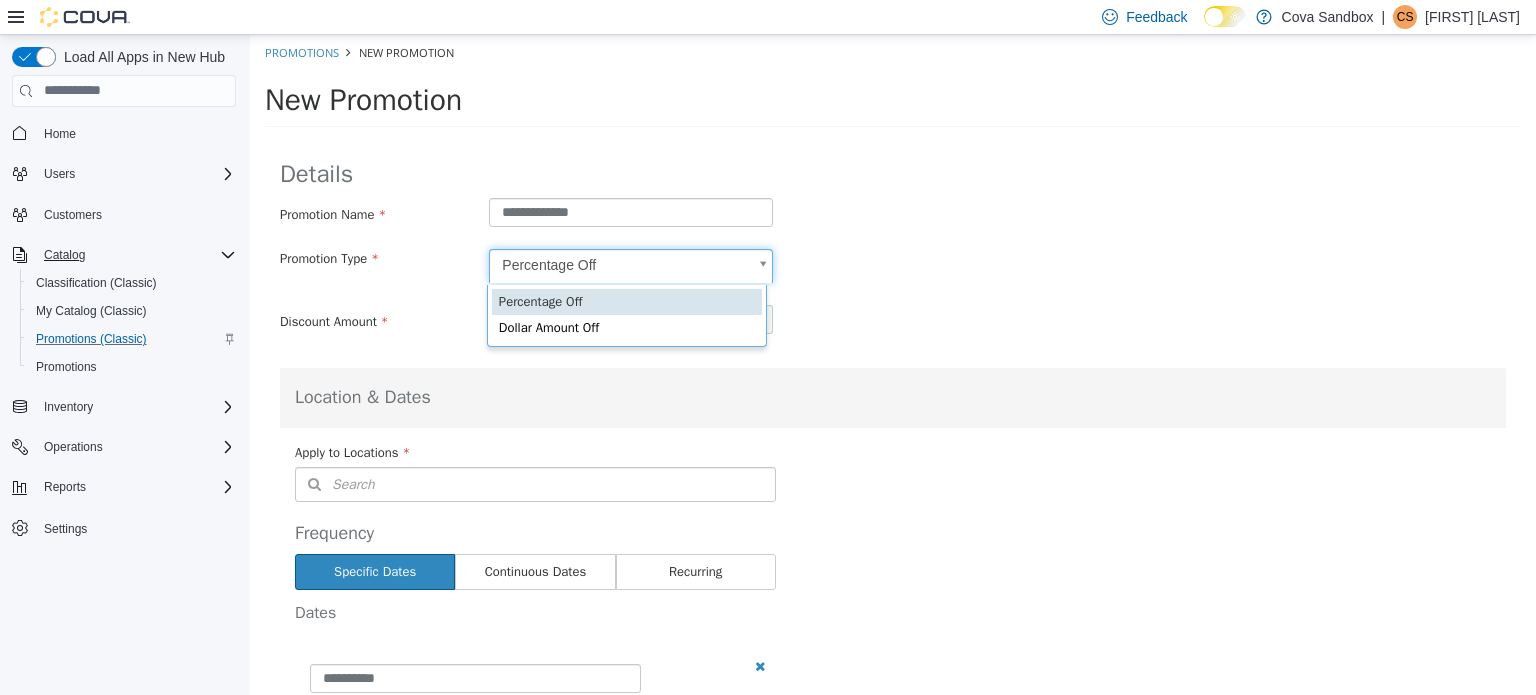 click on "**********" at bounding box center (893, 726) 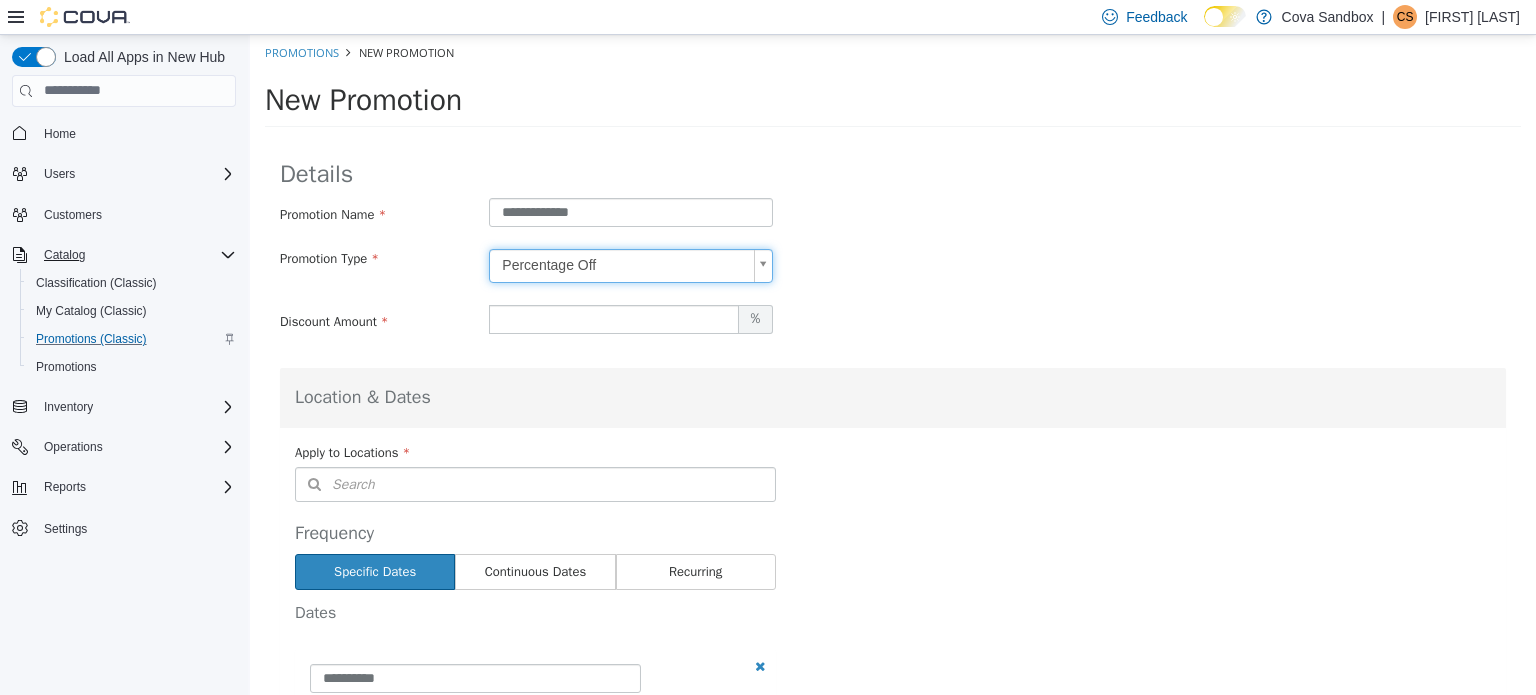 click on "**********" at bounding box center [893, 726] 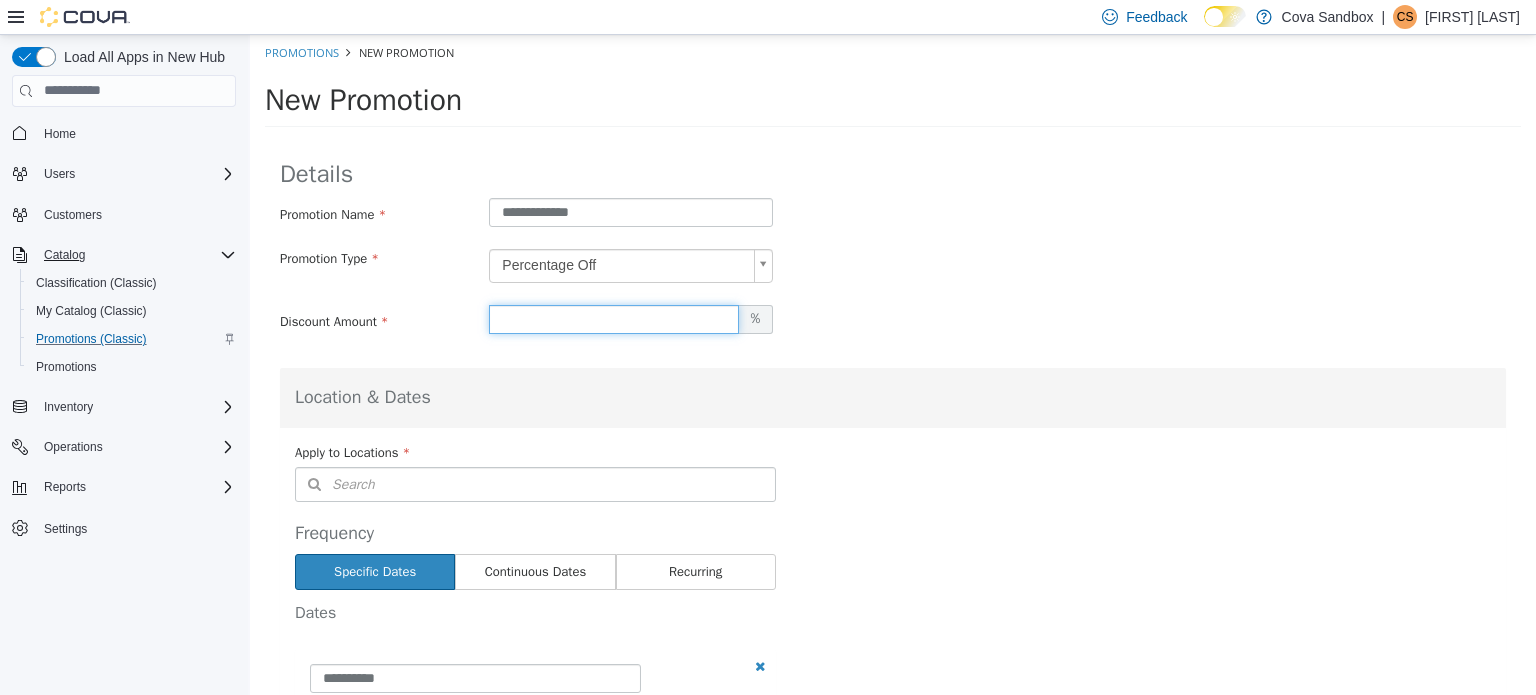 click at bounding box center [613, 318] 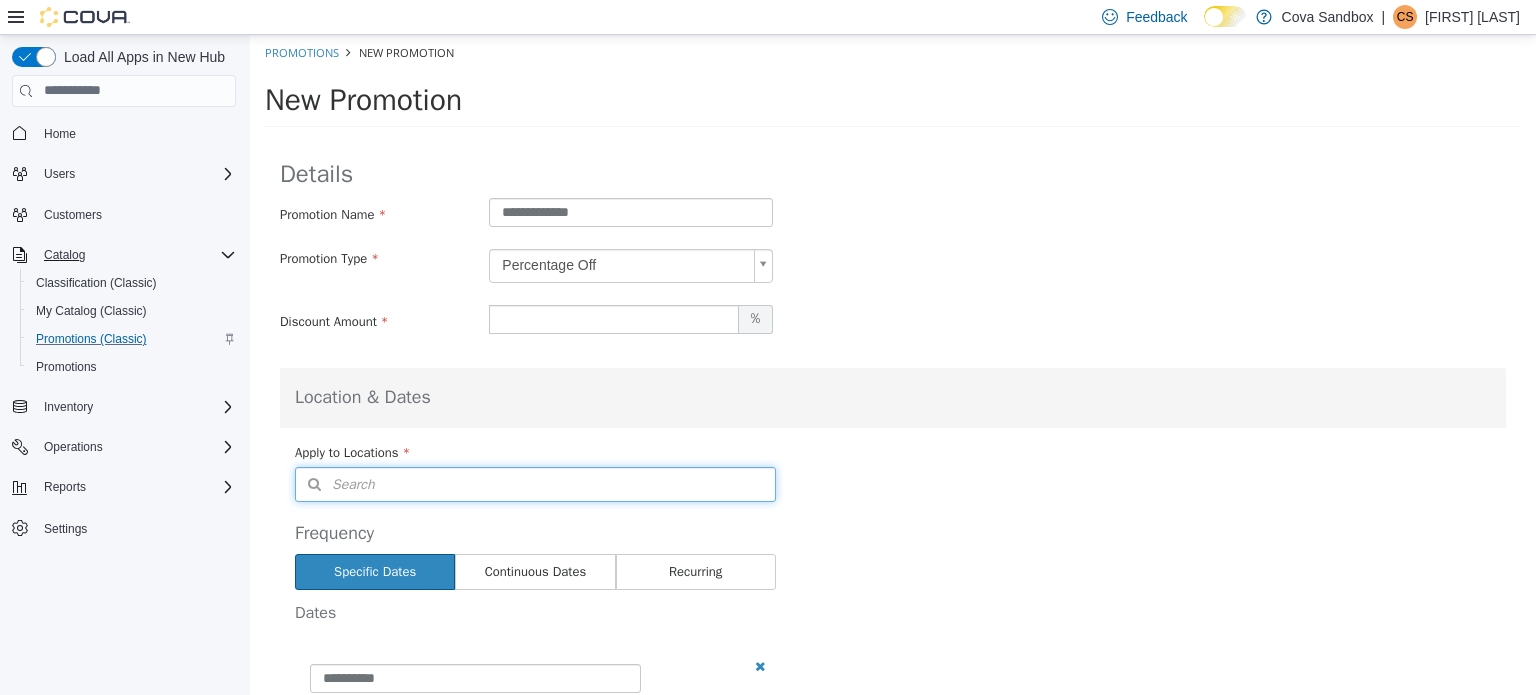 click on "Search" at bounding box center (535, 483) 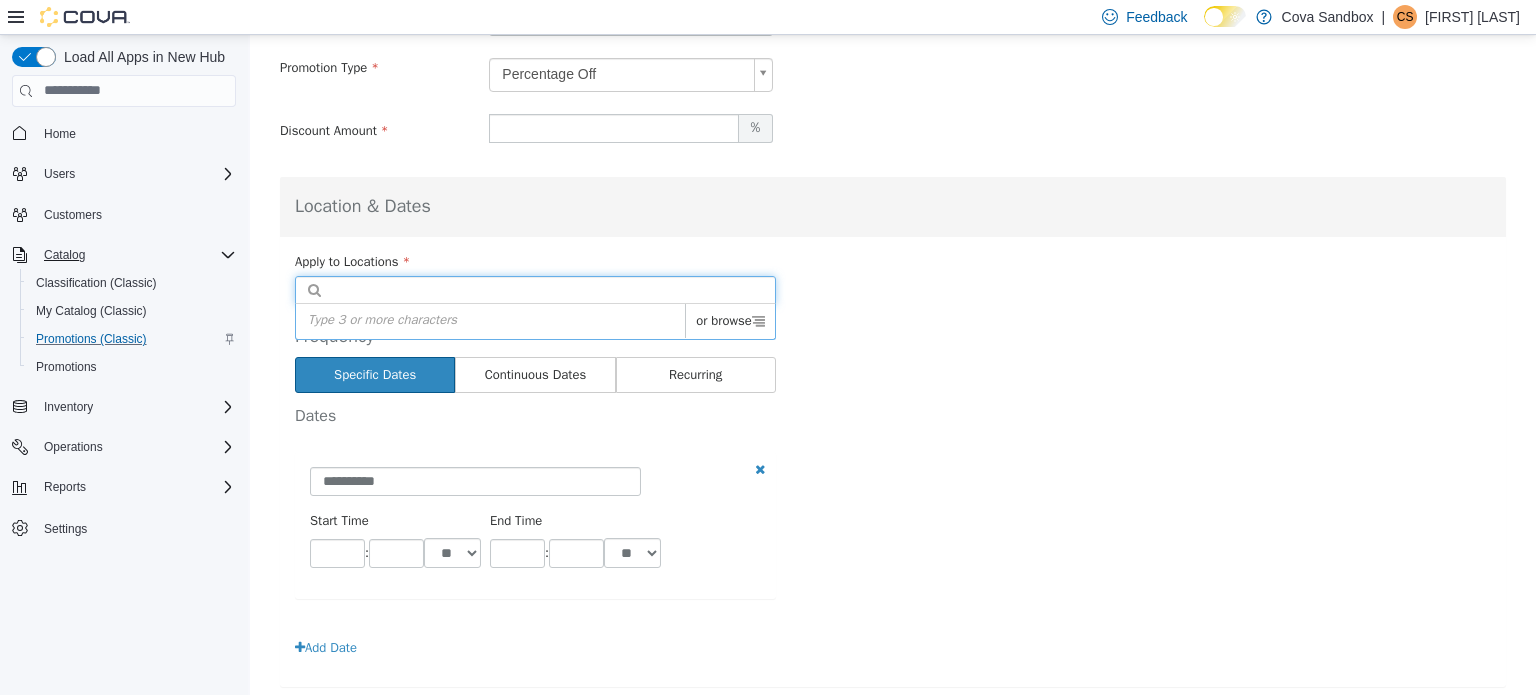 scroll, scrollTop: 208, scrollLeft: 0, axis: vertical 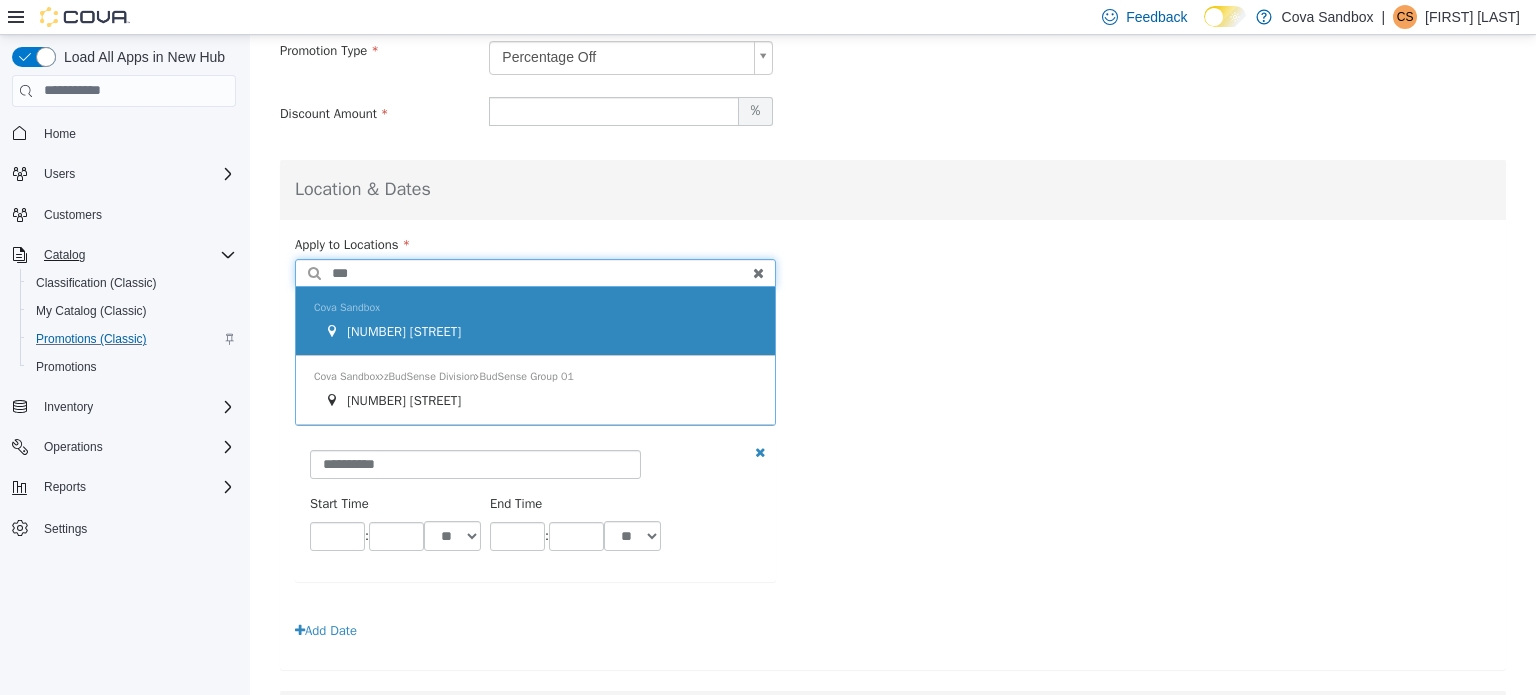 type on "***" 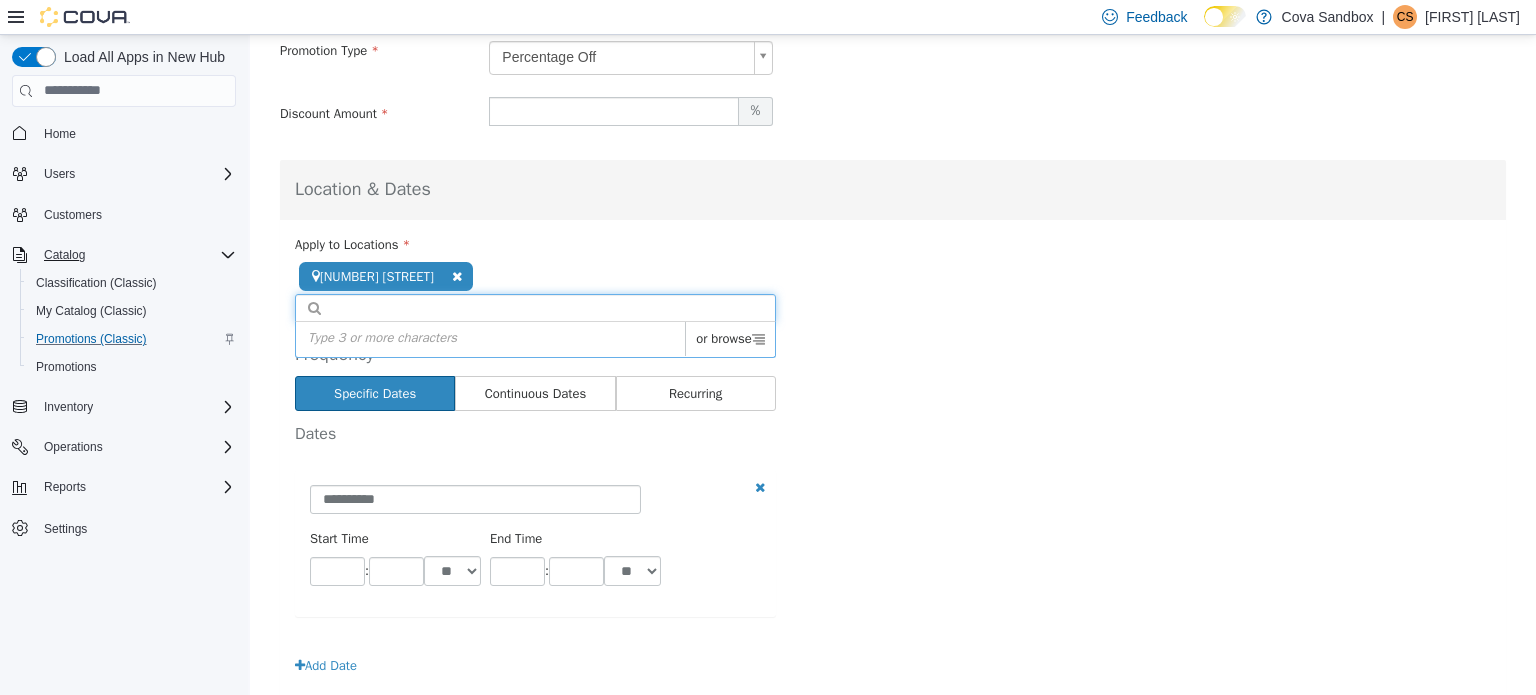 click on "**********" at bounding box center (893, 461) 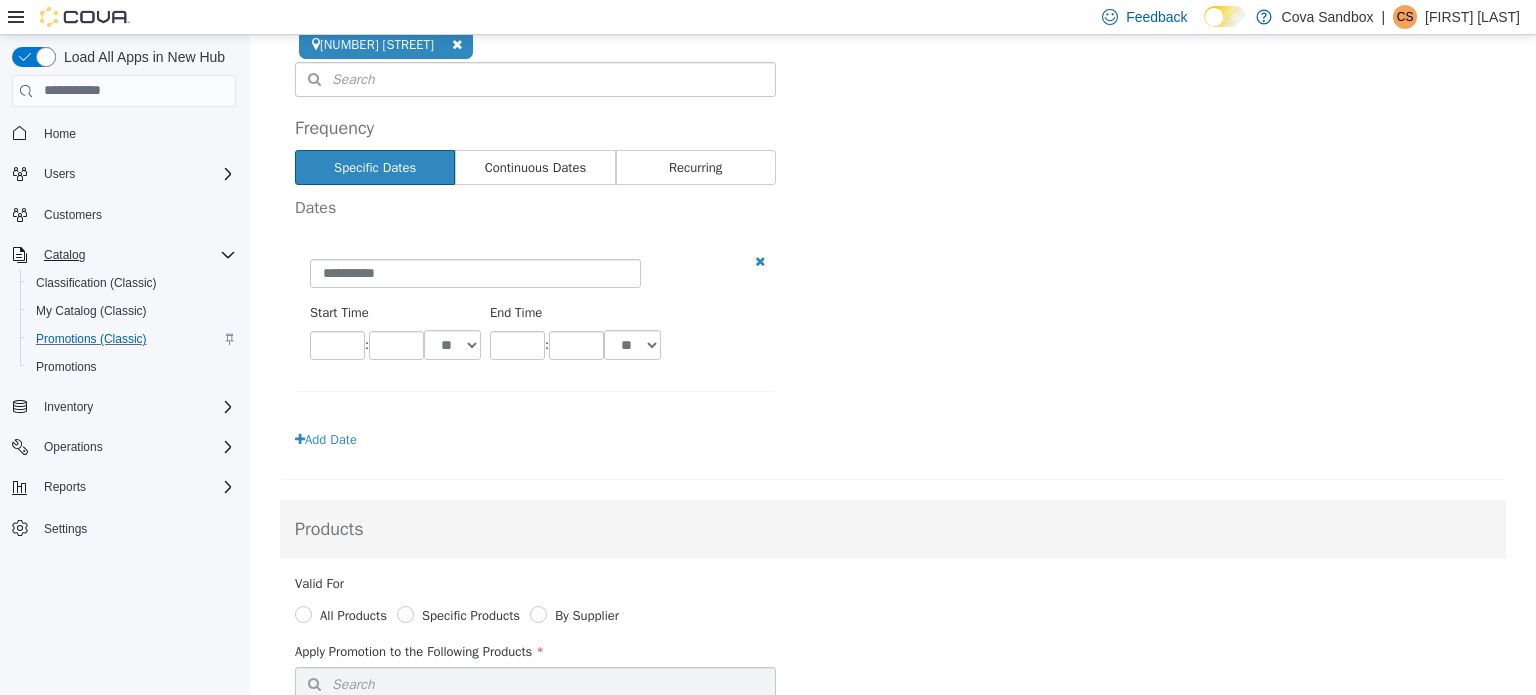 scroll, scrollTop: 440, scrollLeft: 0, axis: vertical 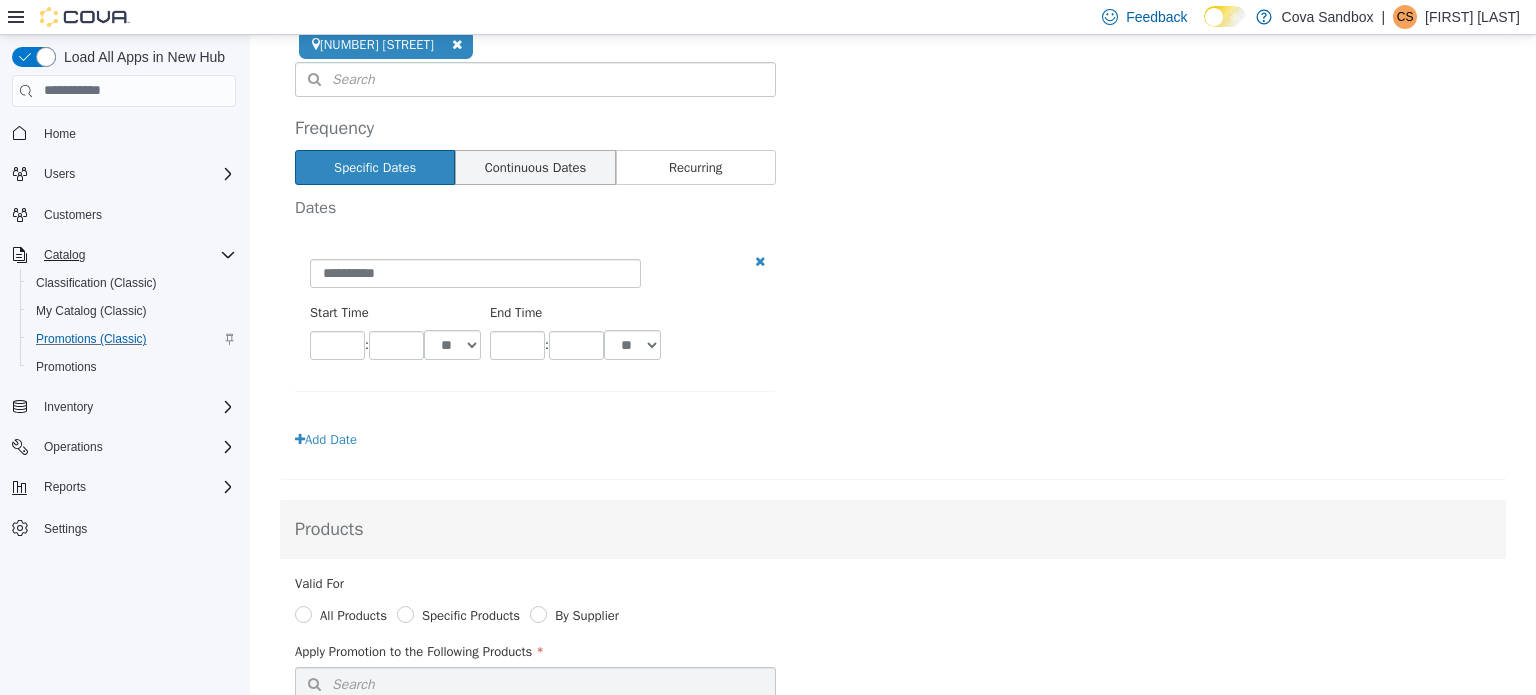 click on "Continuous Dates" at bounding box center (535, 167) 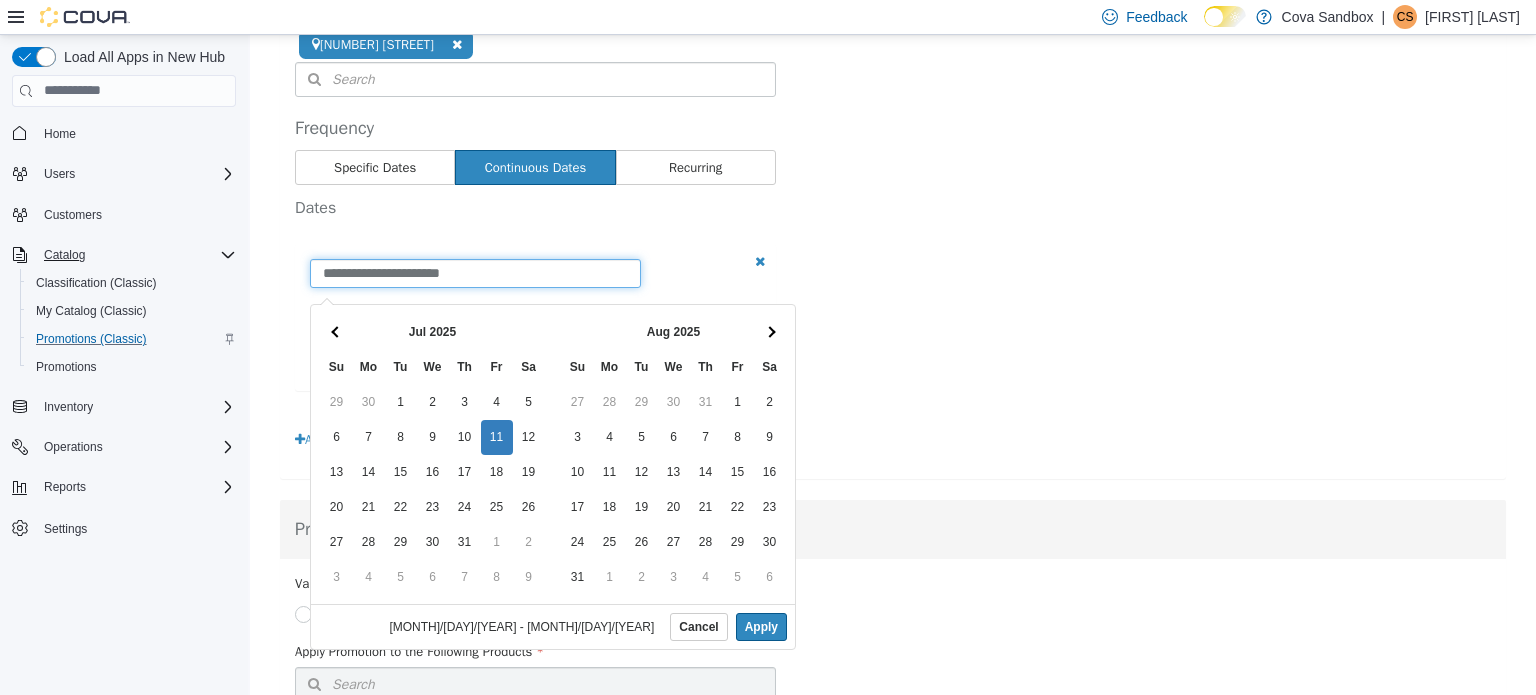 click on "**********" at bounding box center (475, 272) 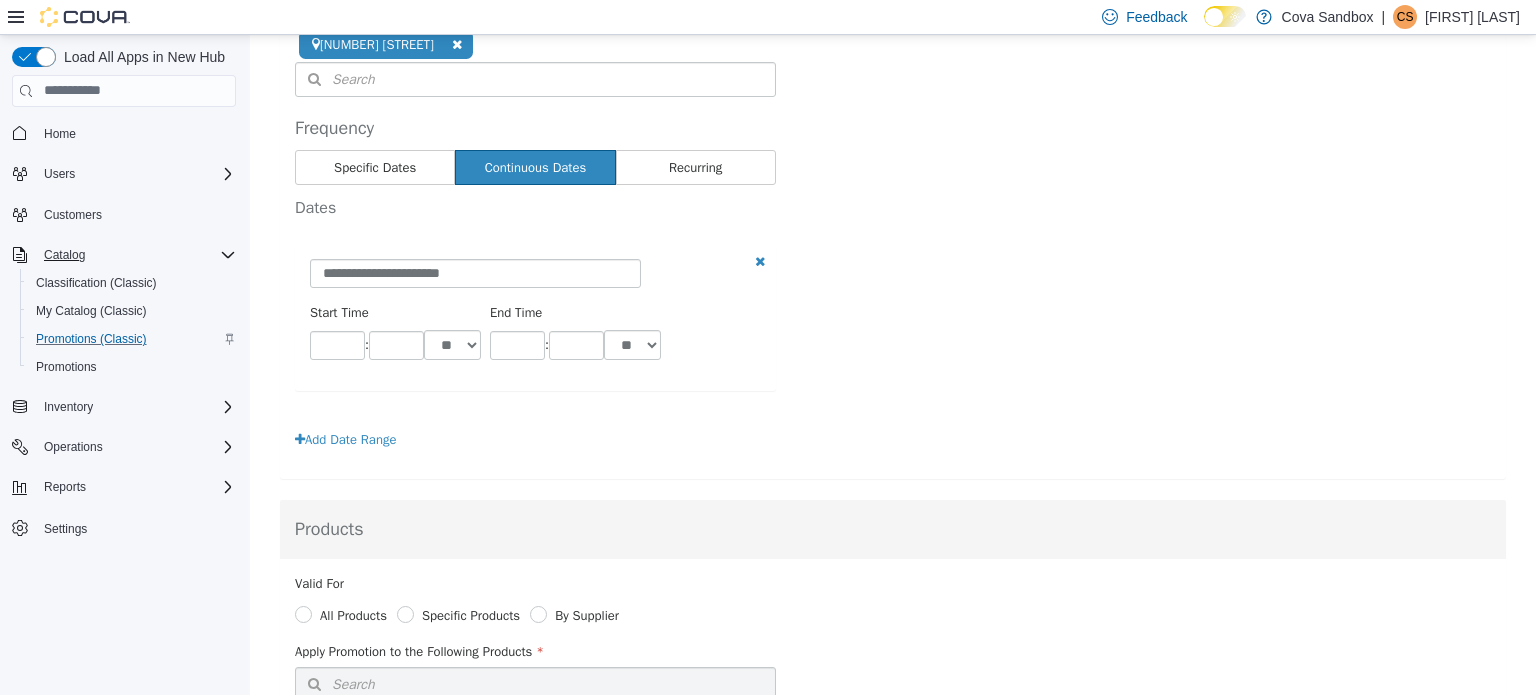 click on "**********" at bounding box center (893, 337) 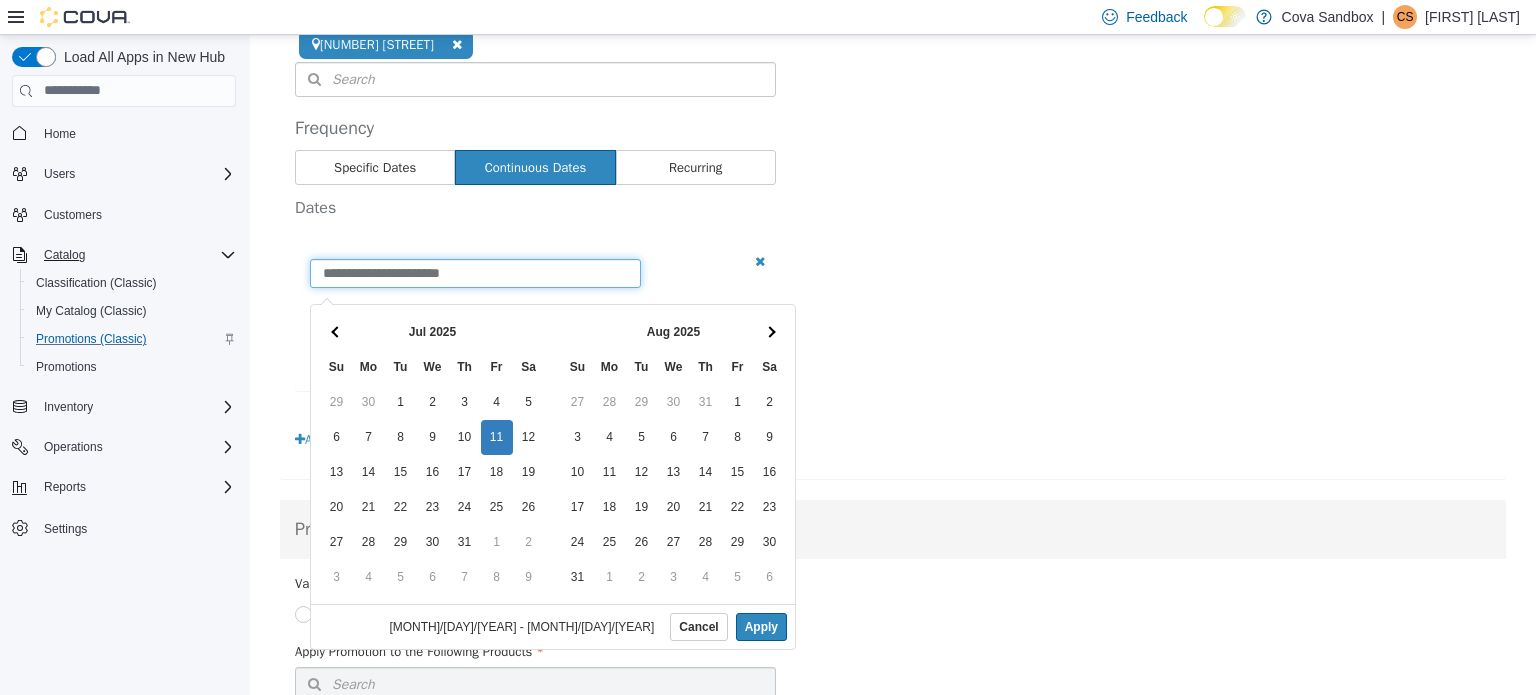 click on "**********" at bounding box center [475, 272] 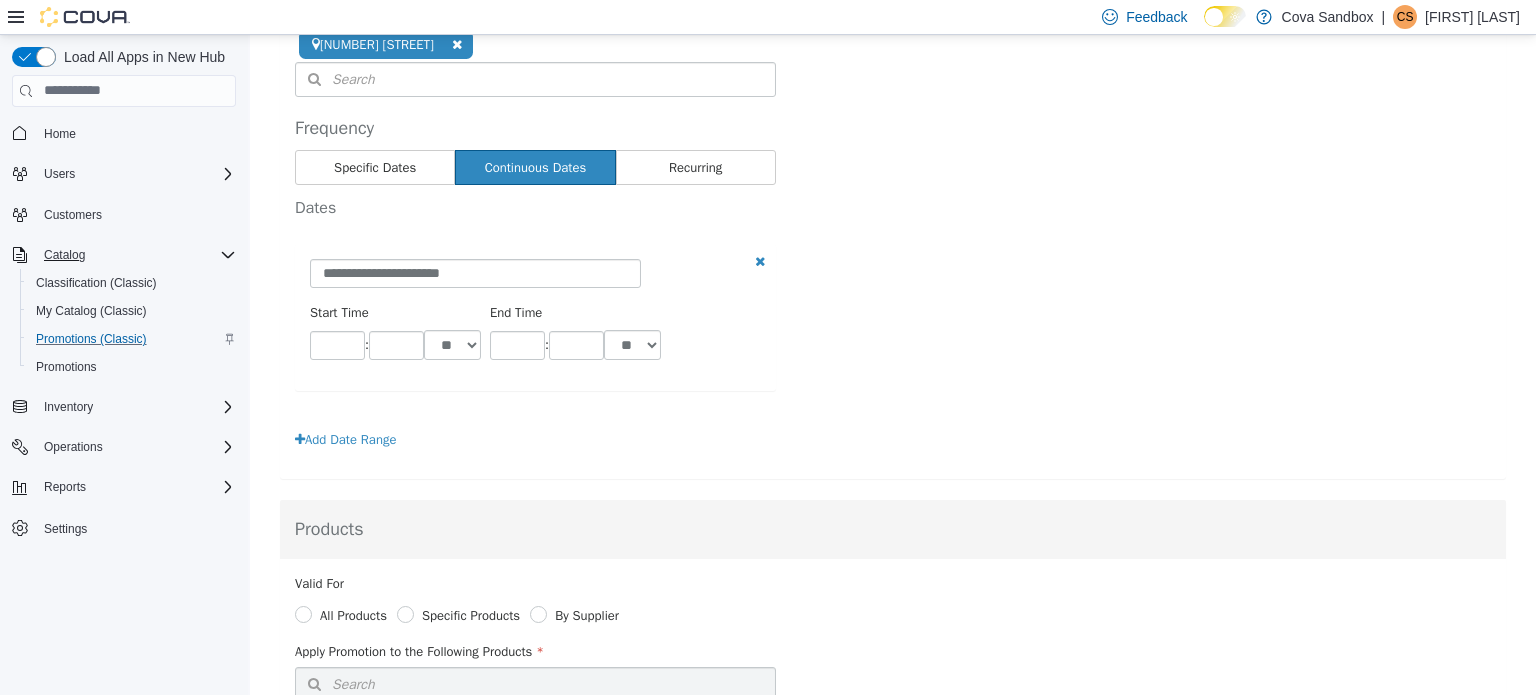 click on "**********" at bounding box center [893, 337] 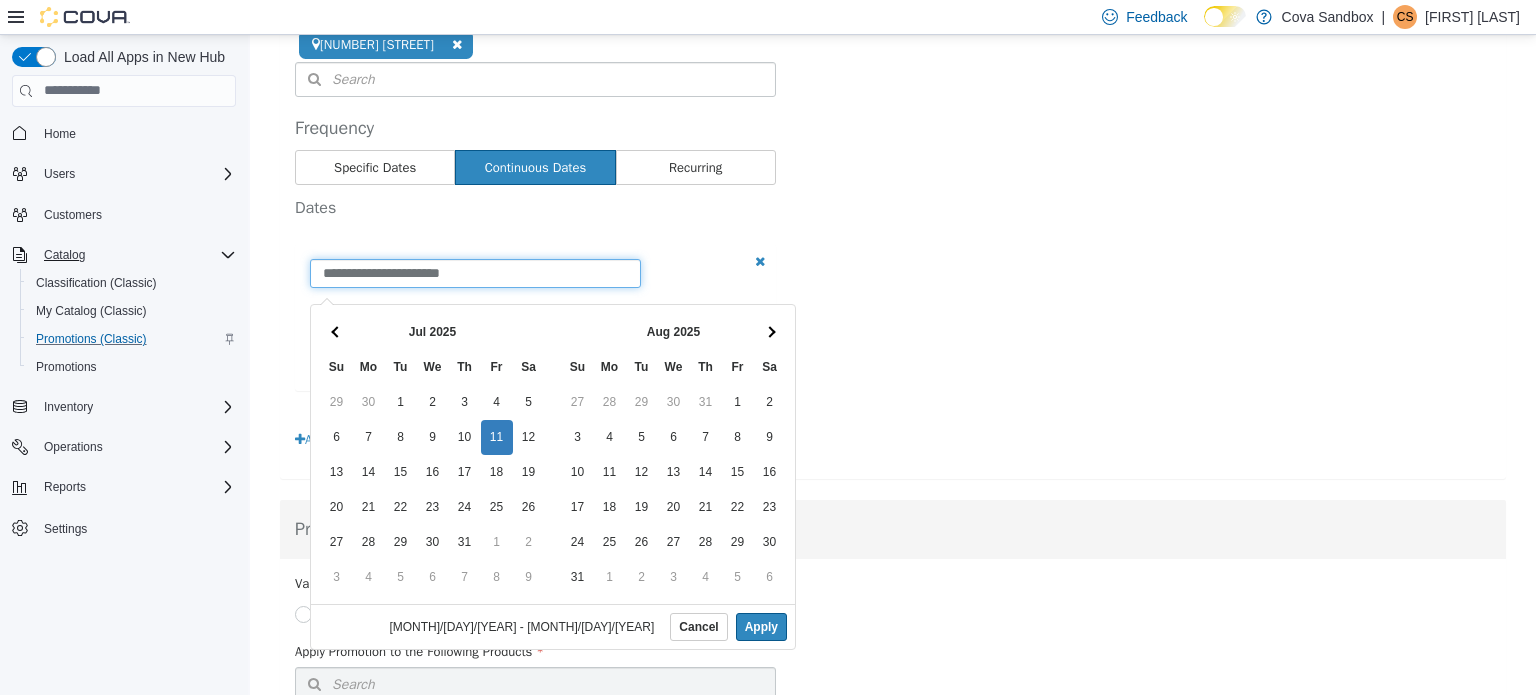 click on "**********" at bounding box center (475, 272) 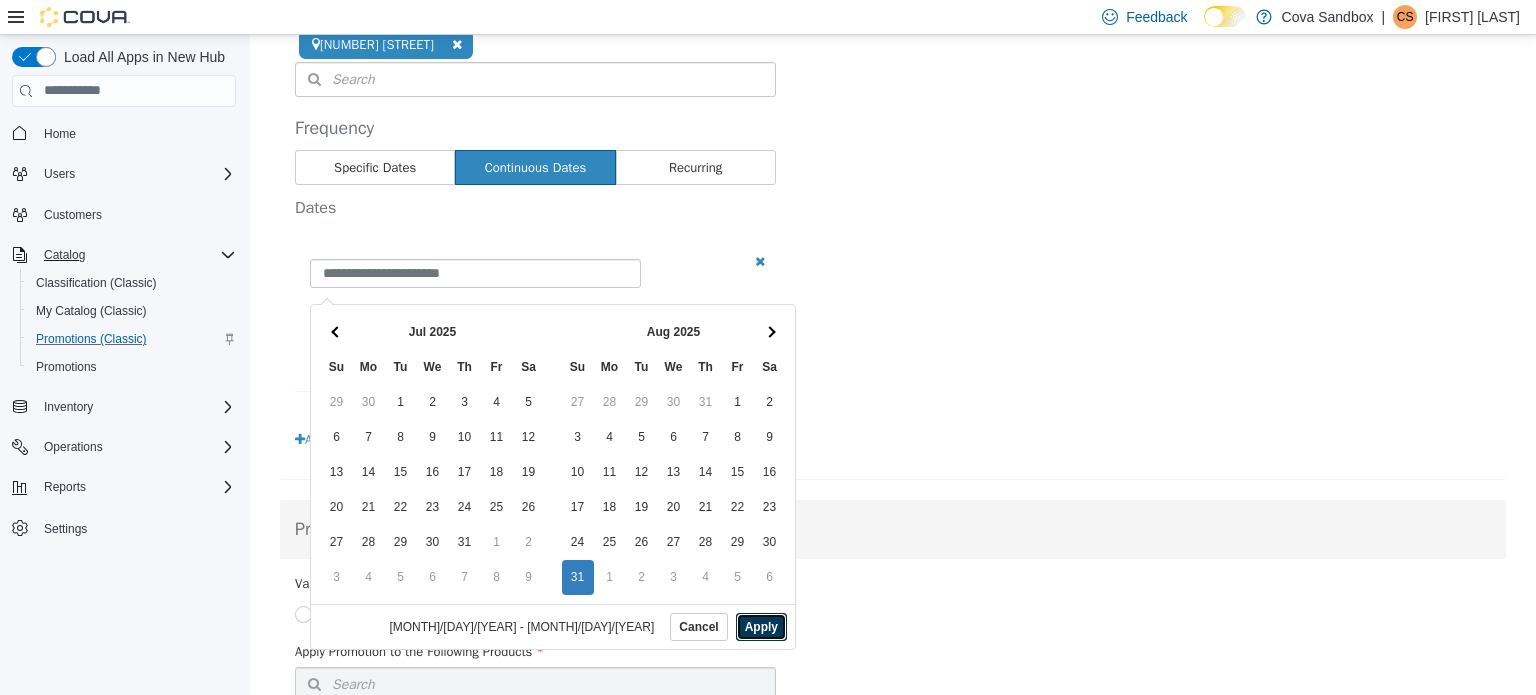 click on "Apply" at bounding box center [761, 626] 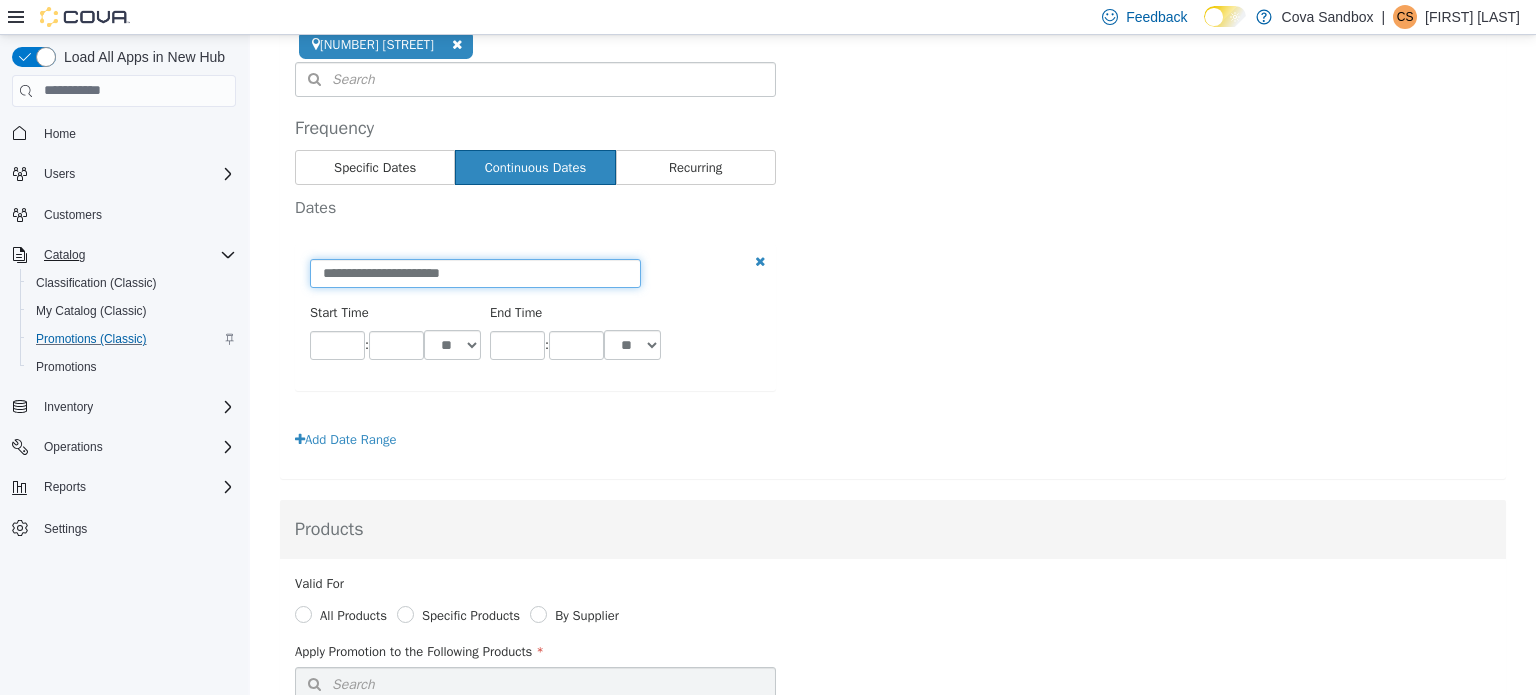 click on "**********" at bounding box center [475, 272] 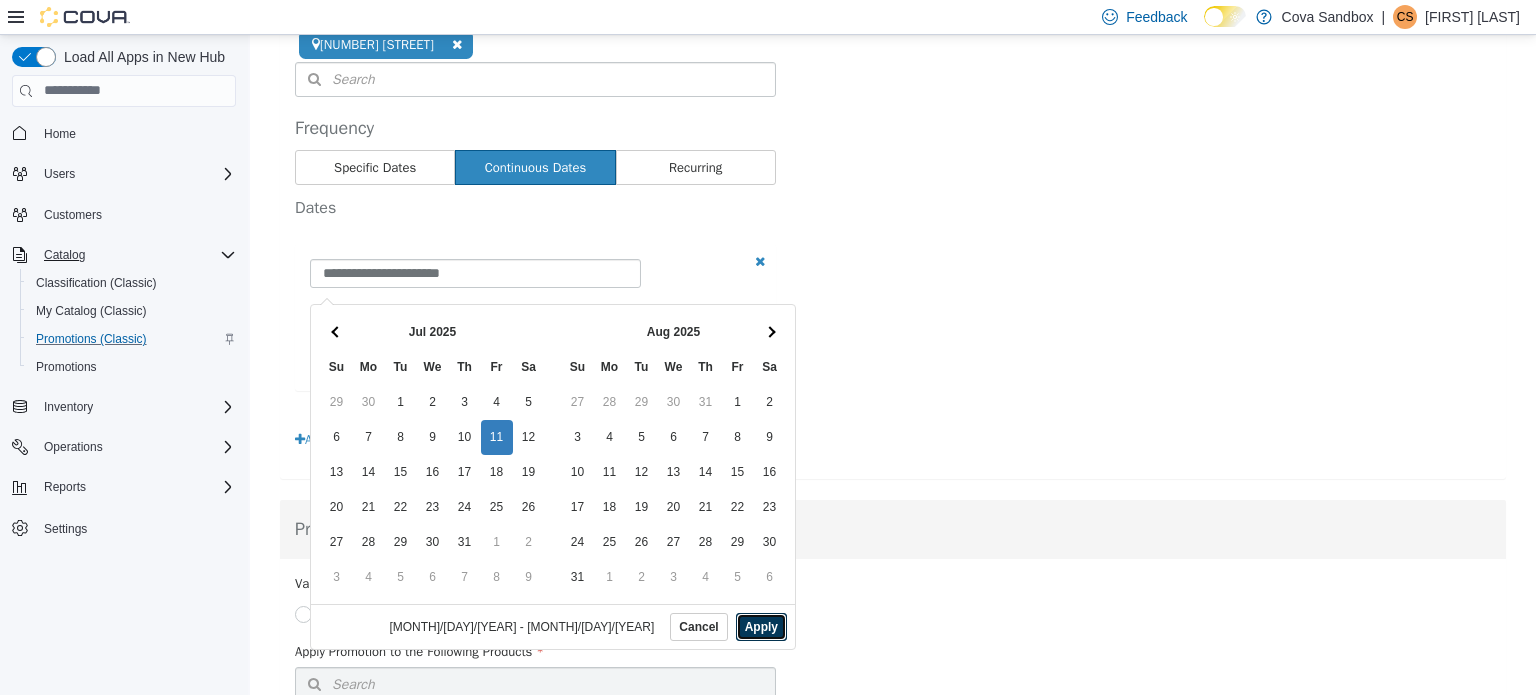 click on "Apply" at bounding box center [761, 626] 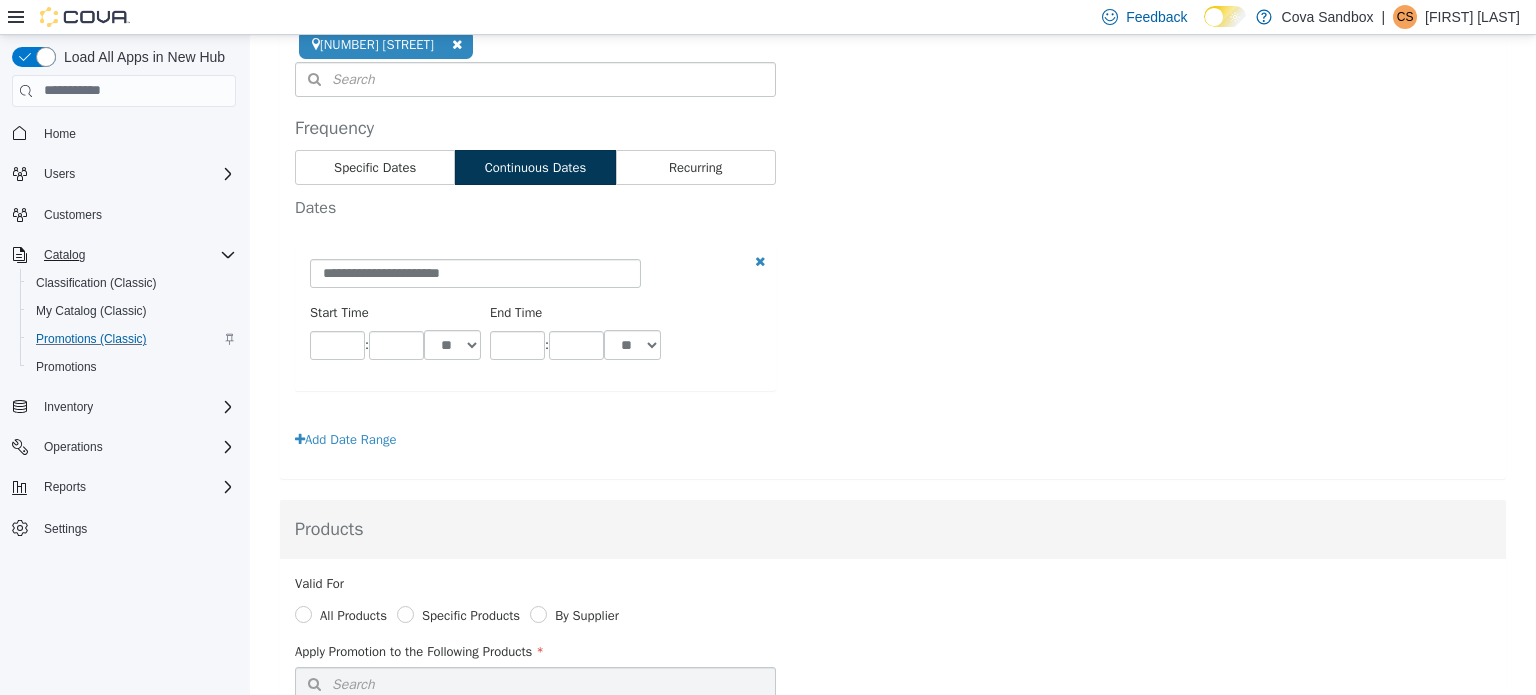 click on "Continuous Dates" at bounding box center (535, 167) 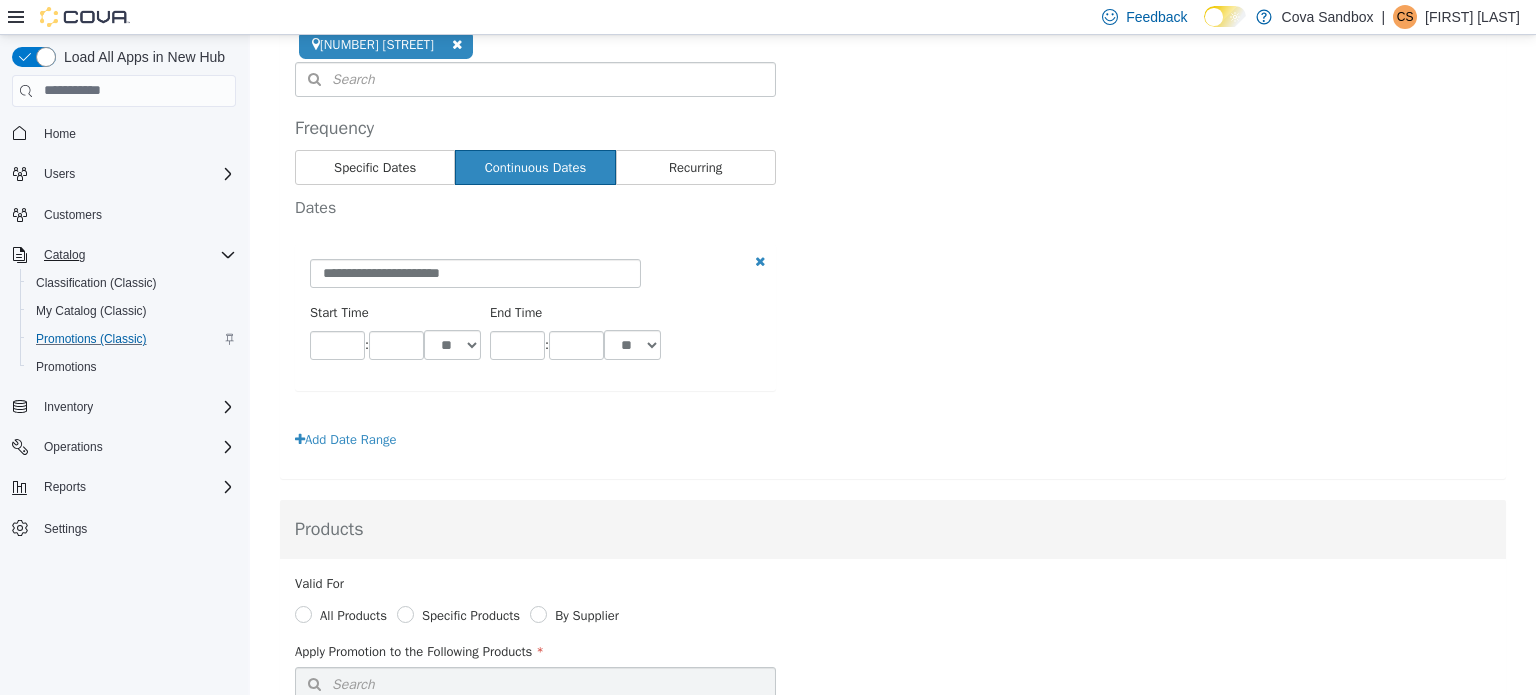 click on "**********" at bounding box center (535, 337) 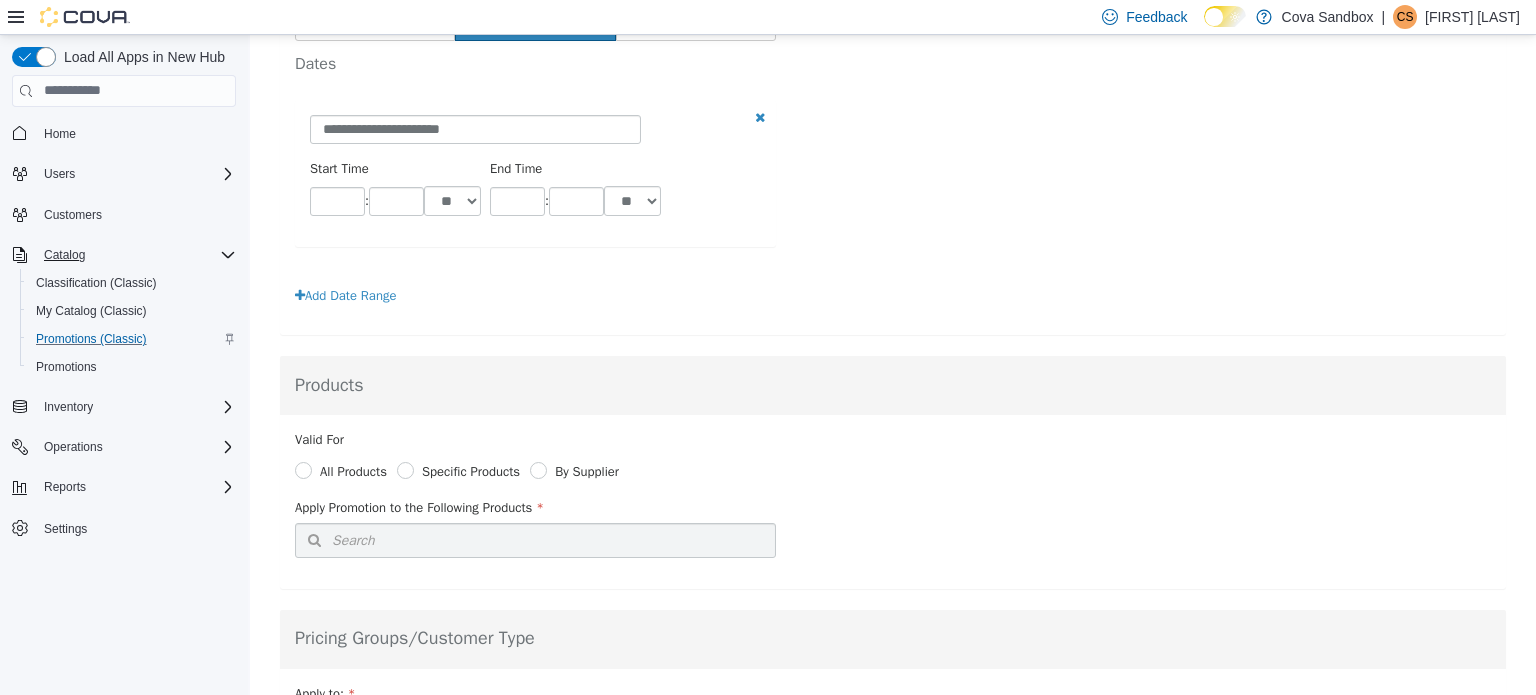 scroll, scrollTop: 695, scrollLeft: 0, axis: vertical 